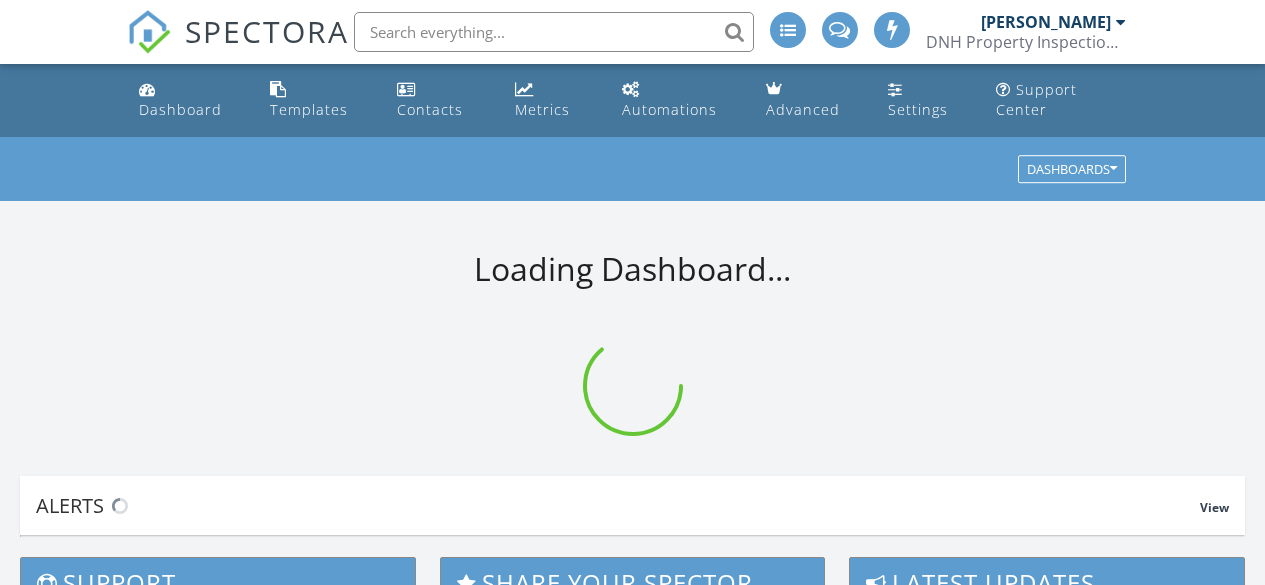 scroll, scrollTop: 0, scrollLeft: 0, axis: both 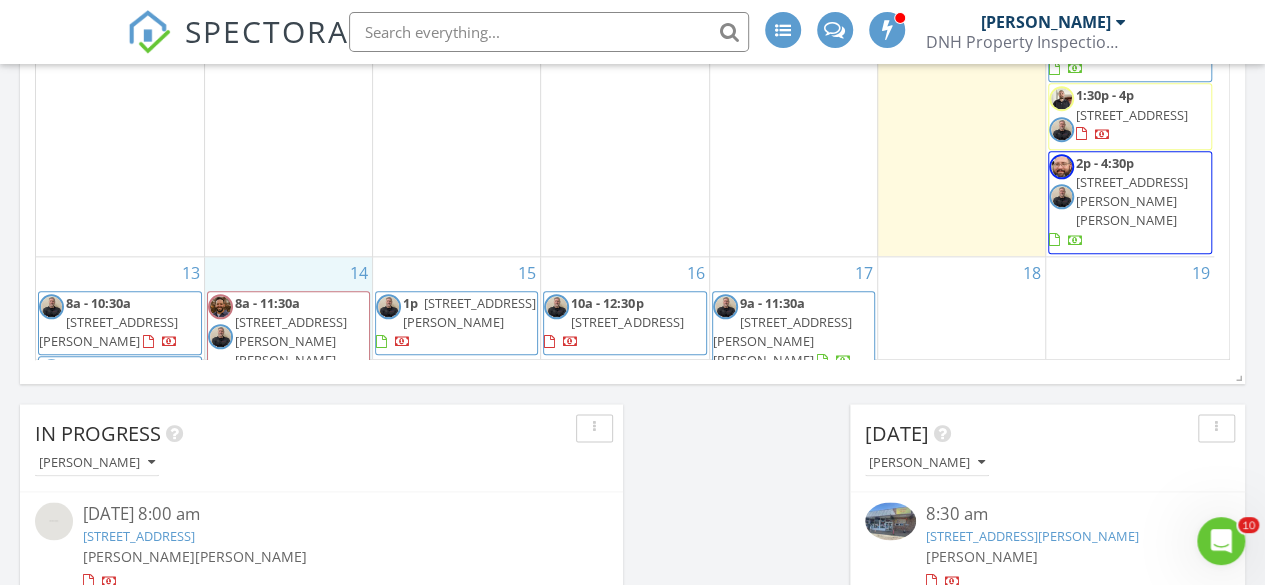 click on "14
8a - 11:30a
3939 Teasley Ln 120, Denton 76210
9a - 11:30a
406 Torch Lily Ln, Wylie 75098
12p - 2:30p
14111 Gallatin St, Pilot Point 76258" at bounding box center [288, 412] 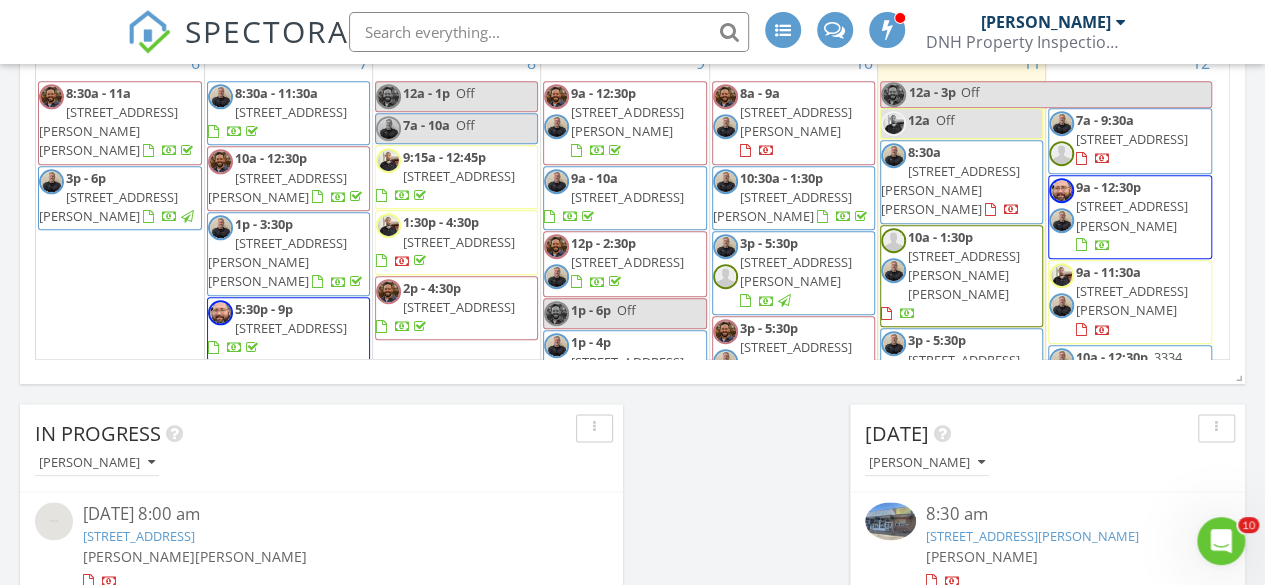 scroll, scrollTop: 158, scrollLeft: 0, axis: vertical 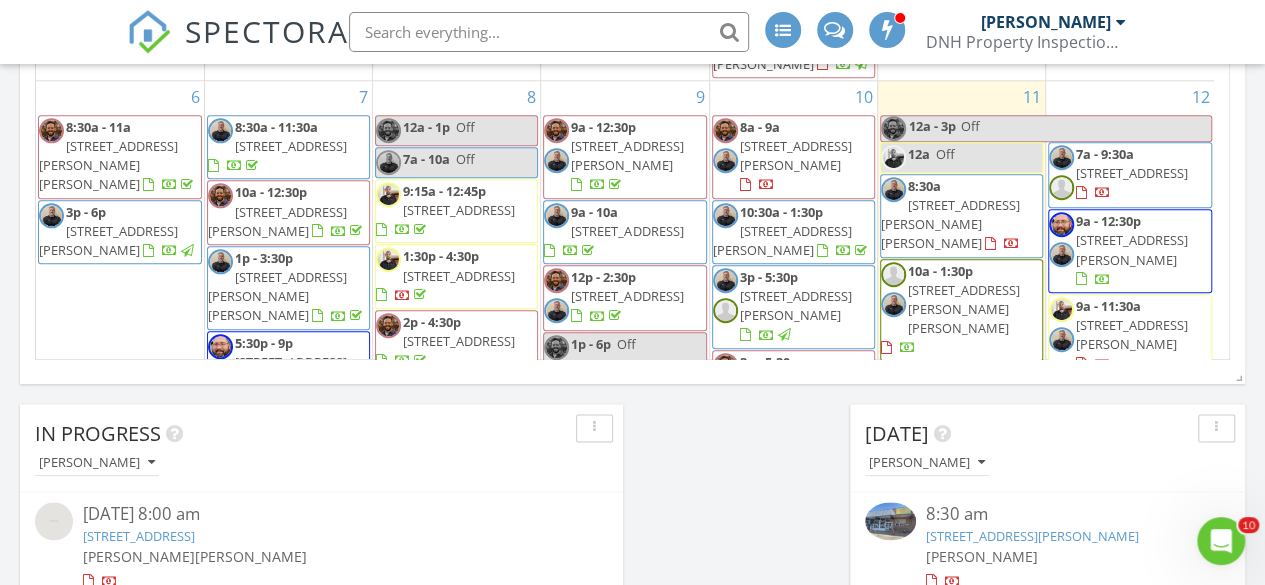 click on "301 Somerset Dr, Lewisville 75056" at bounding box center [1132, 173] 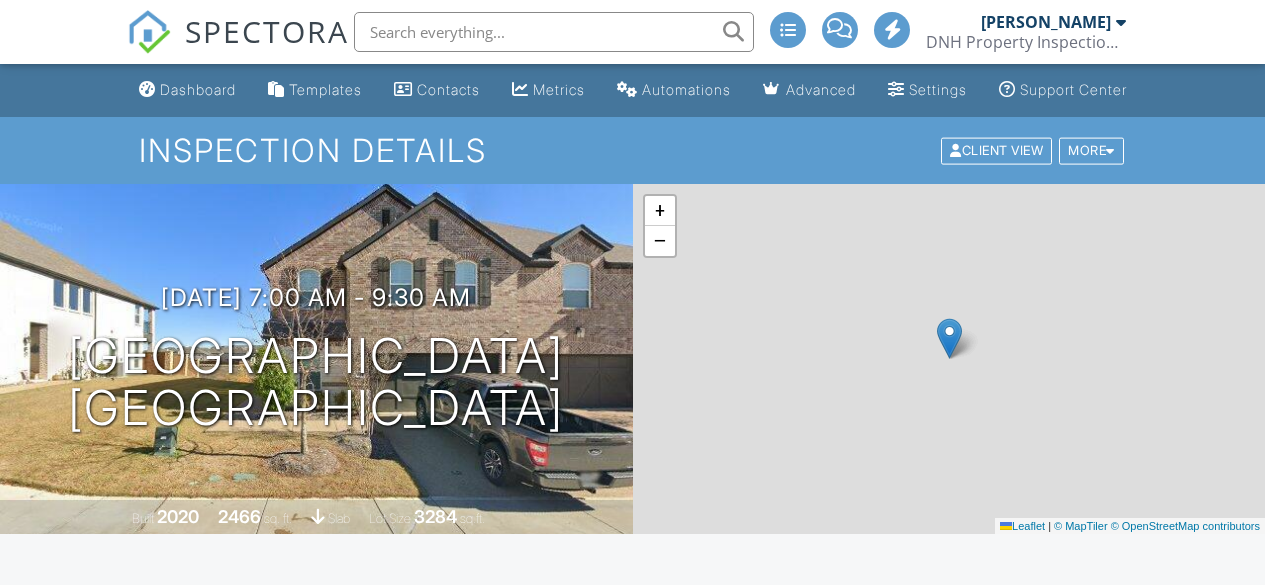 scroll, scrollTop: 0, scrollLeft: 0, axis: both 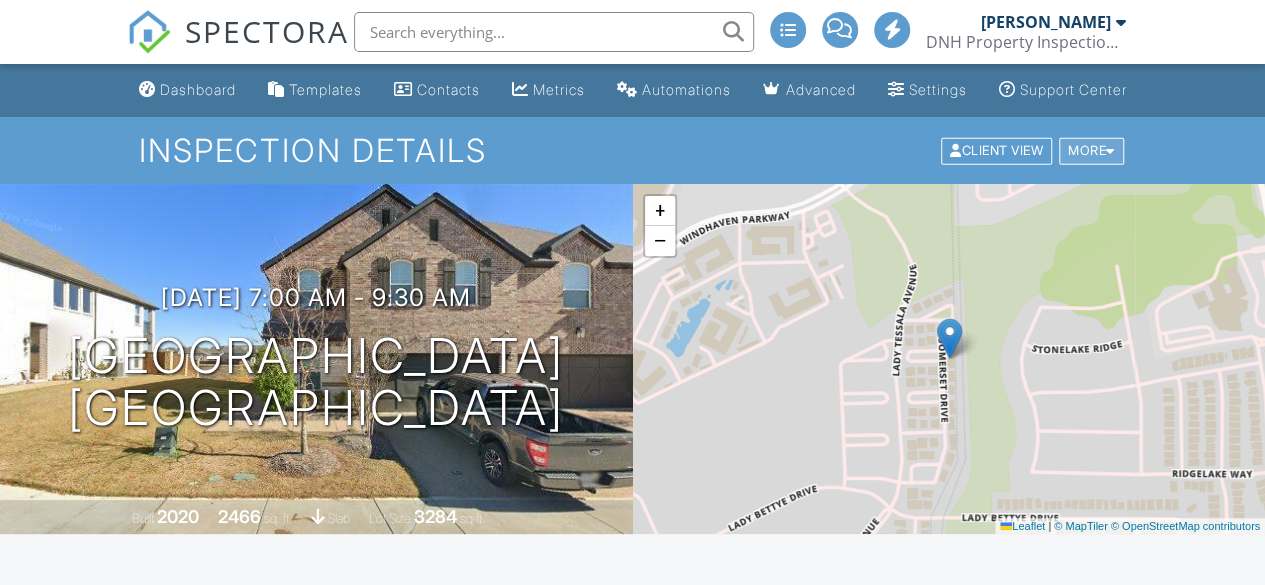 click at bounding box center [1110, 150] 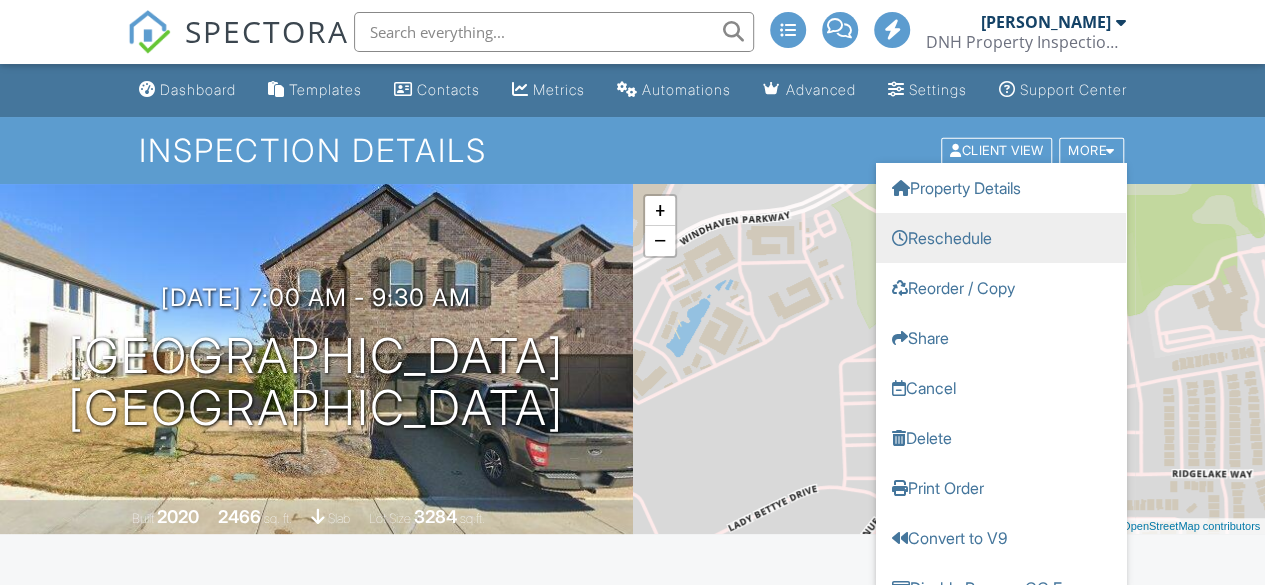 click on "Reschedule" at bounding box center [1001, 237] 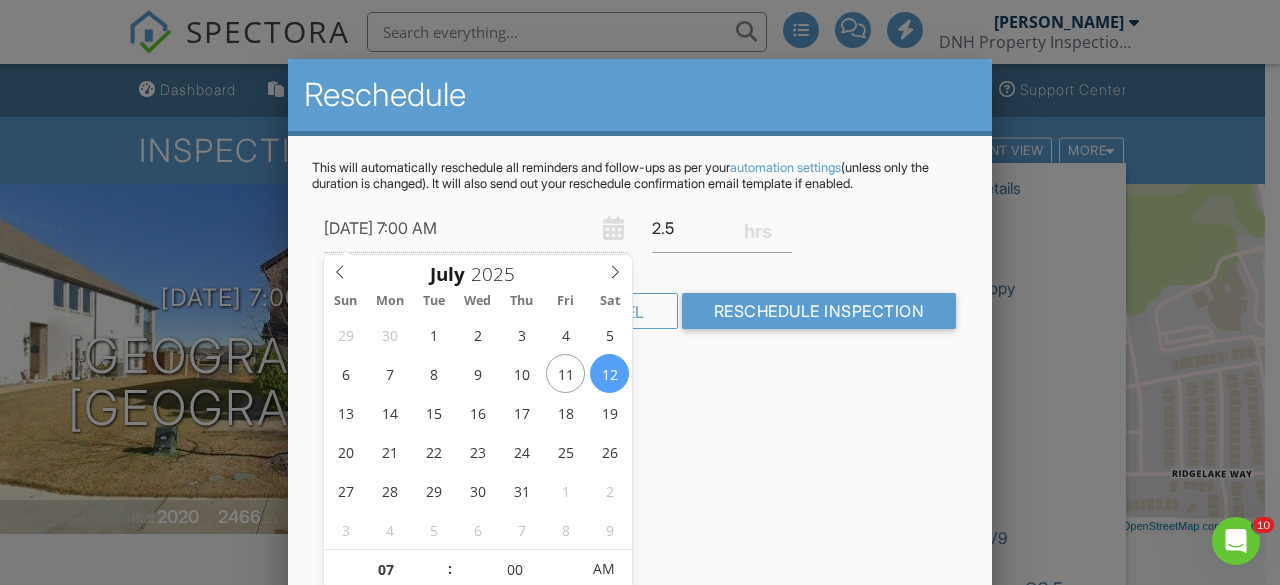 scroll, scrollTop: 0, scrollLeft: 0, axis: both 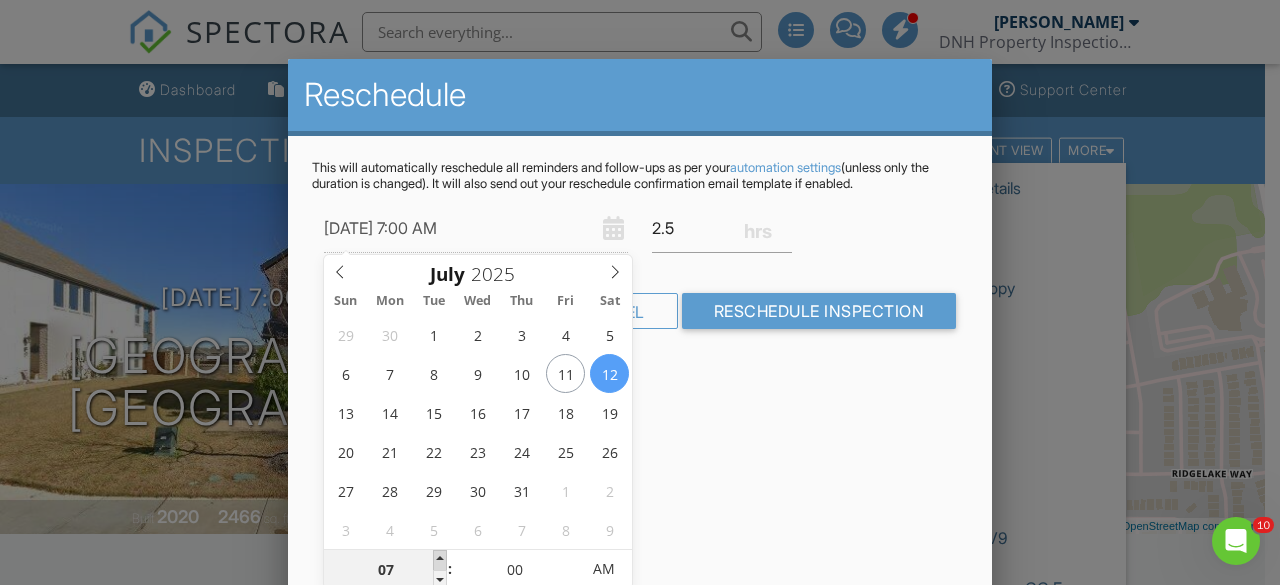 type on "[DATE] 8:00 AM" 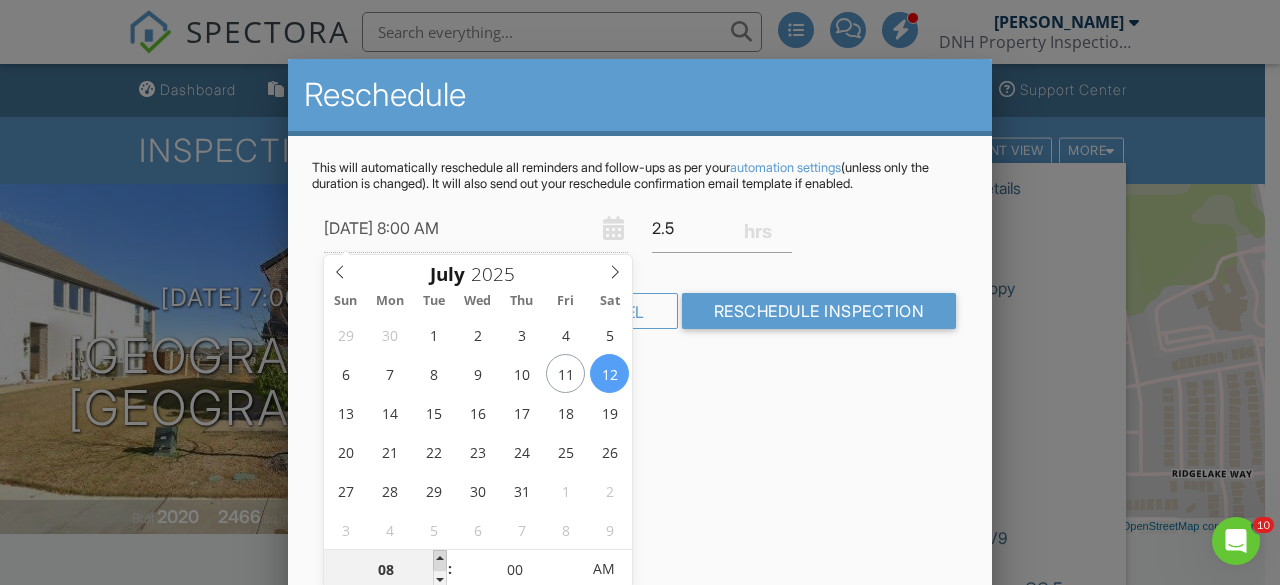 click at bounding box center [440, 560] 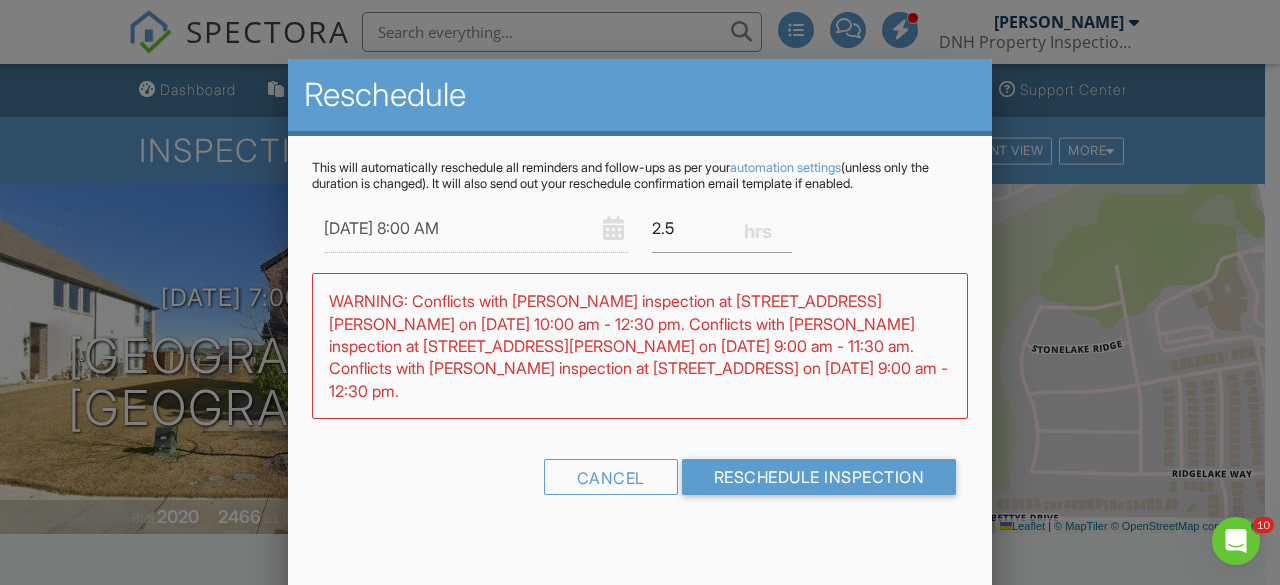 click on "This will automatically reschedule all reminders and follow-ups as per your  automation settings  (unless only the duration is changed). It will also send out your reschedule confirmation email template if enabled.
07/12/2025 8:00 AM
2.5
Warning: this date/time is in the past.
WARNING: Conflicts with Devon Bailey's inspection at 3334 Watterson Wy on 07/12/2025 10:00 am - 12:30 pm. Conflicts with Devon Bailey's inspection at 140 McMakin Rd on 07/12/2025  9:00 am - 11:30 am. Conflicts with Devon Bailey's inspection at 5200 Lake Shore Ln #5 on 07/12/2025  9:00 am - 12:30 pm.
Cancel
Reschedule Inspection" at bounding box center (640, 345) 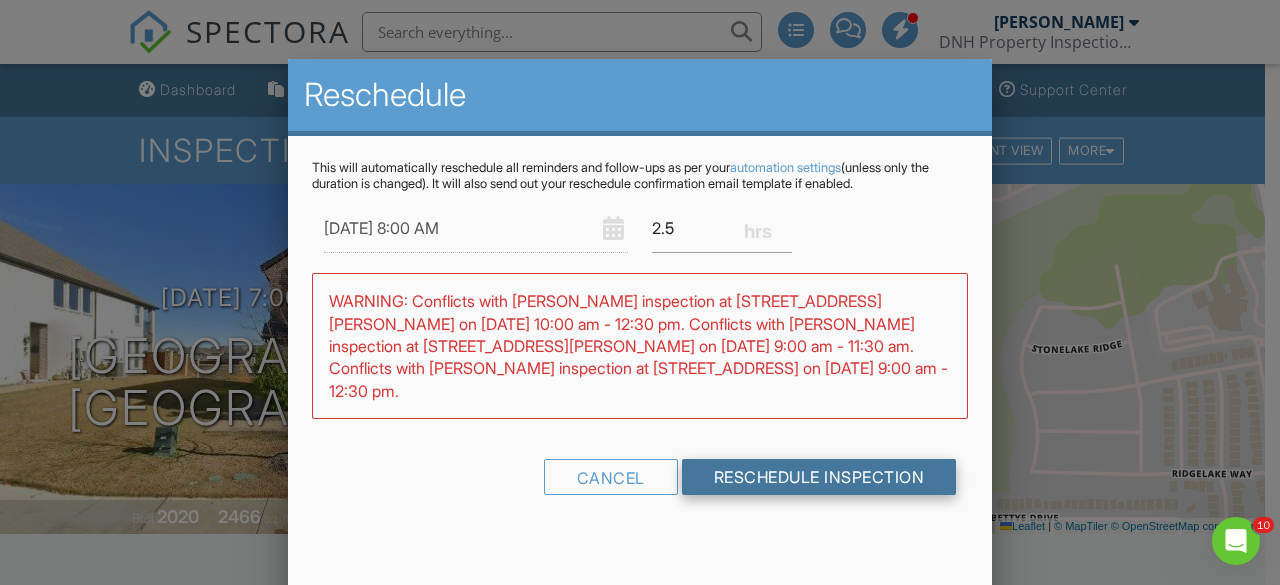click on "Reschedule Inspection" at bounding box center [819, 477] 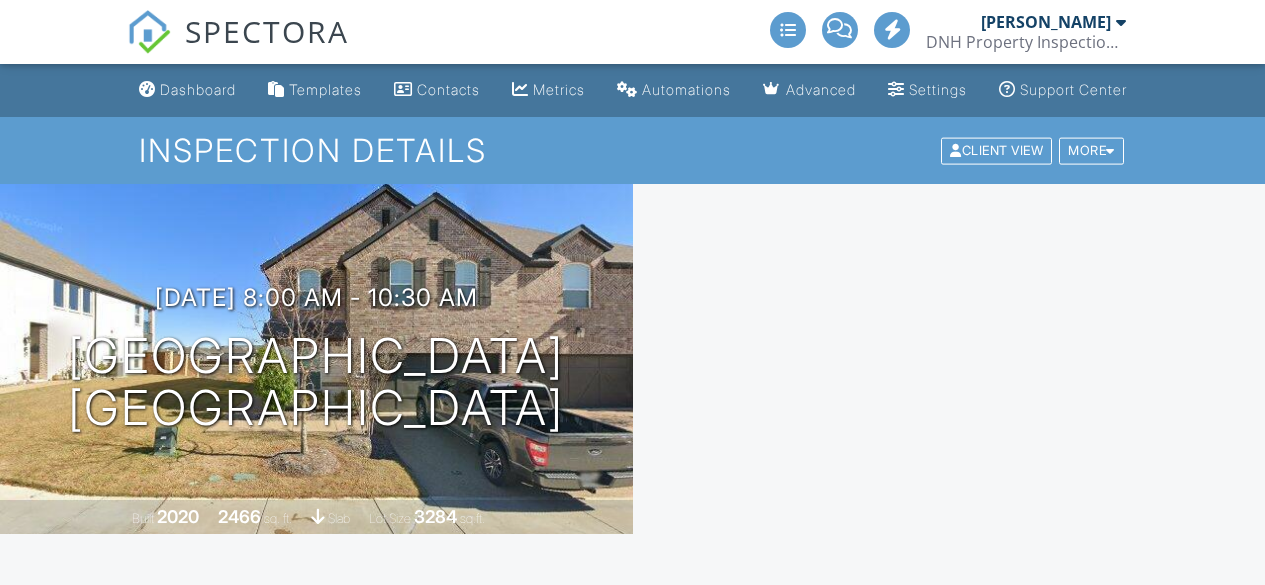 scroll, scrollTop: 0, scrollLeft: 0, axis: both 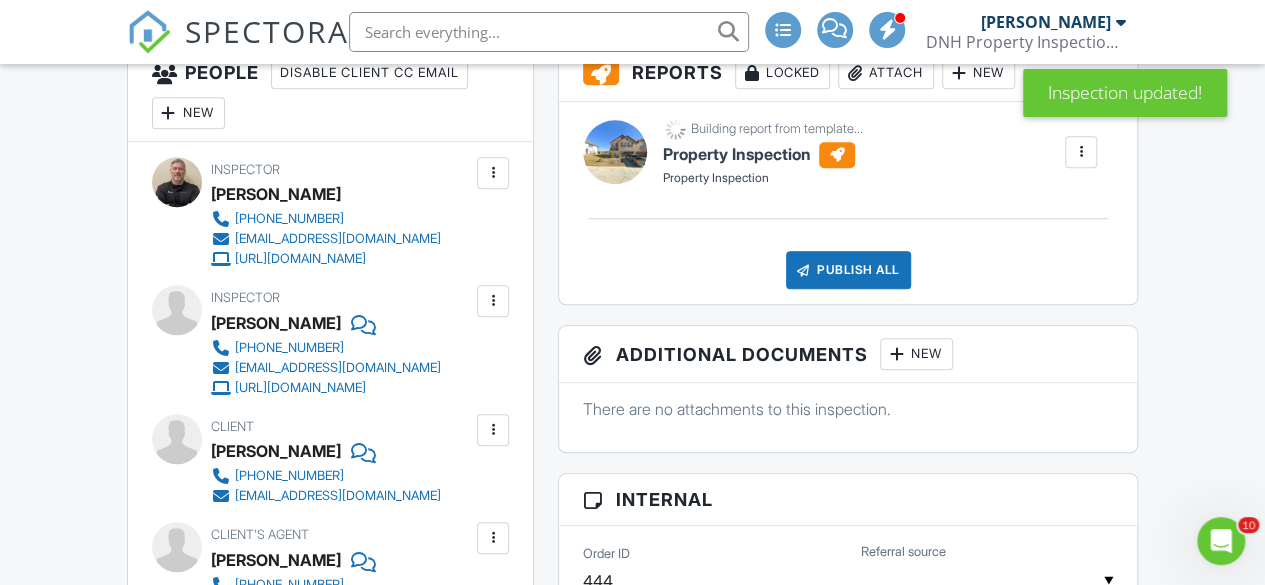 click at bounding box center (493, 173) 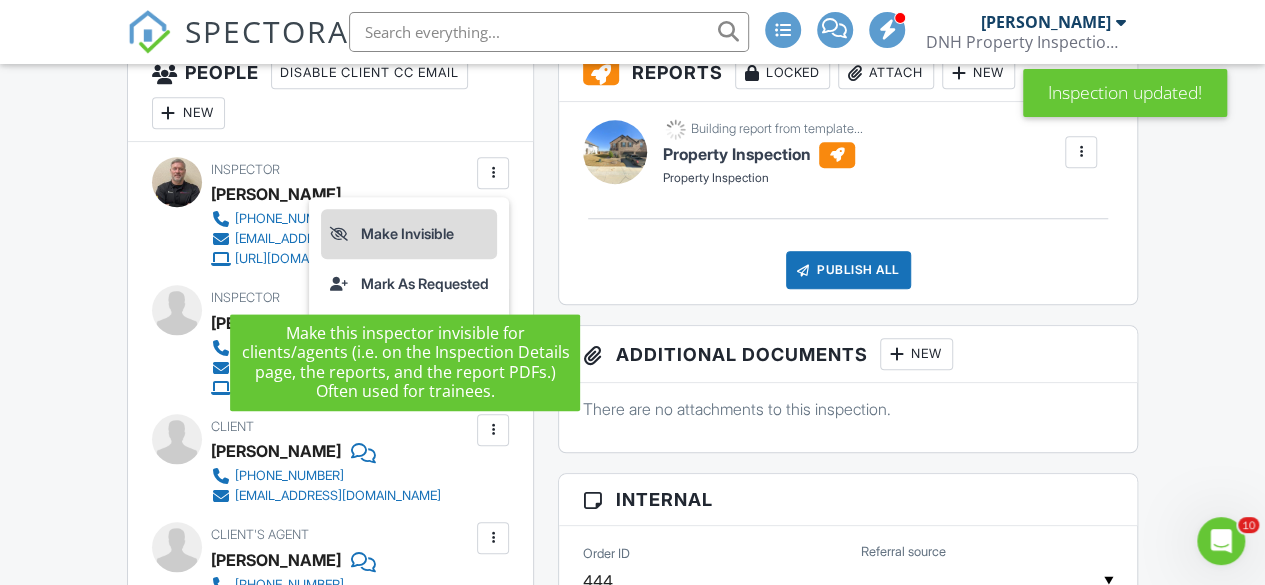 click on "Make Invisible" at bounding box center [409, 234] 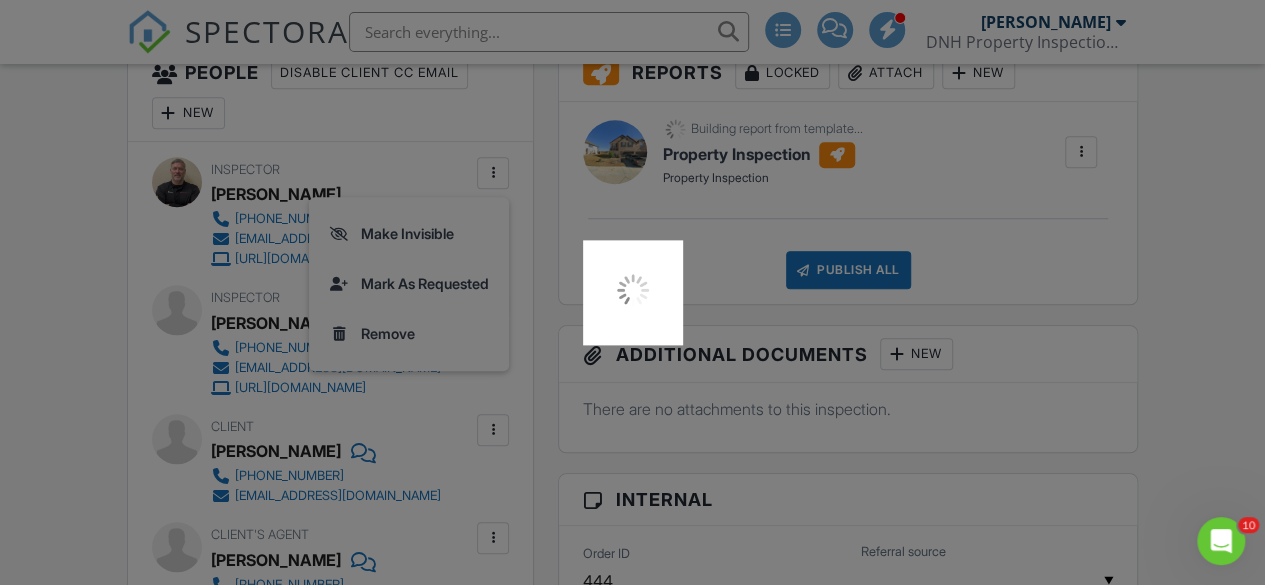 scroll, scrollTop: 771, scrollLeft: 0, axis: vertical 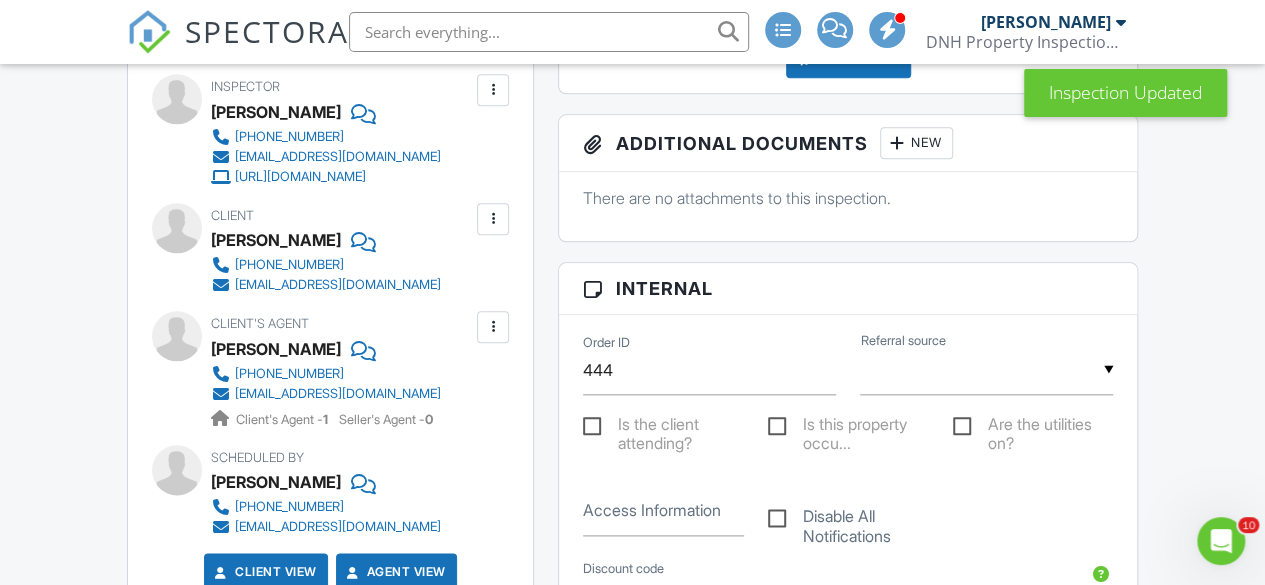 click at bounding box center (493, 90) 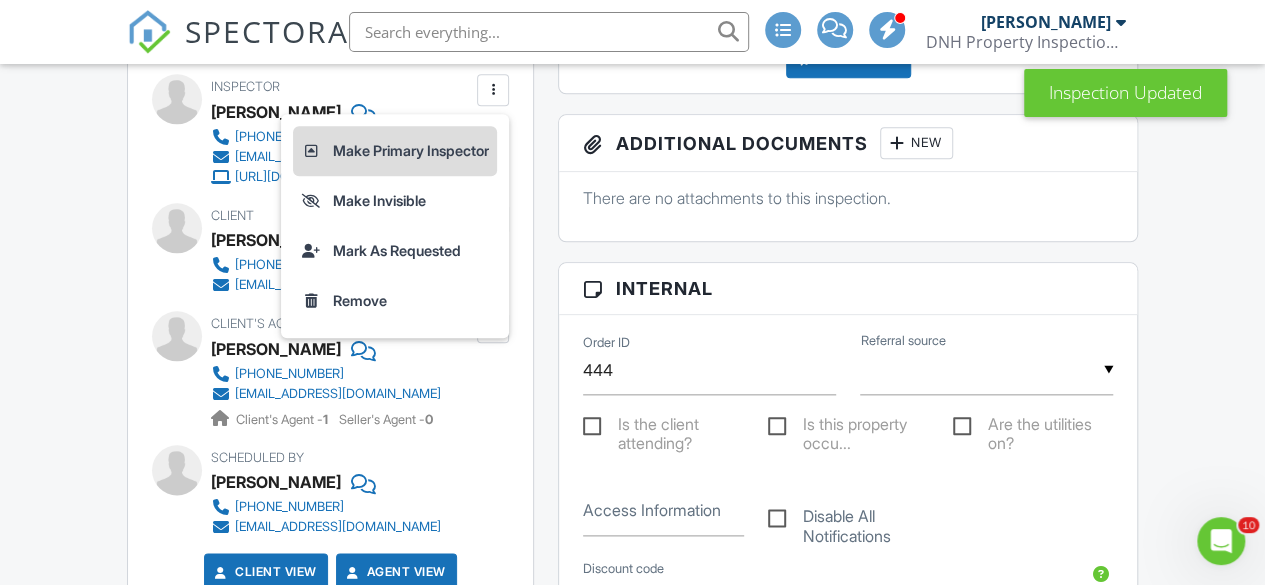 click on "Make Primary Inspector" at bounding box center [395, 151] 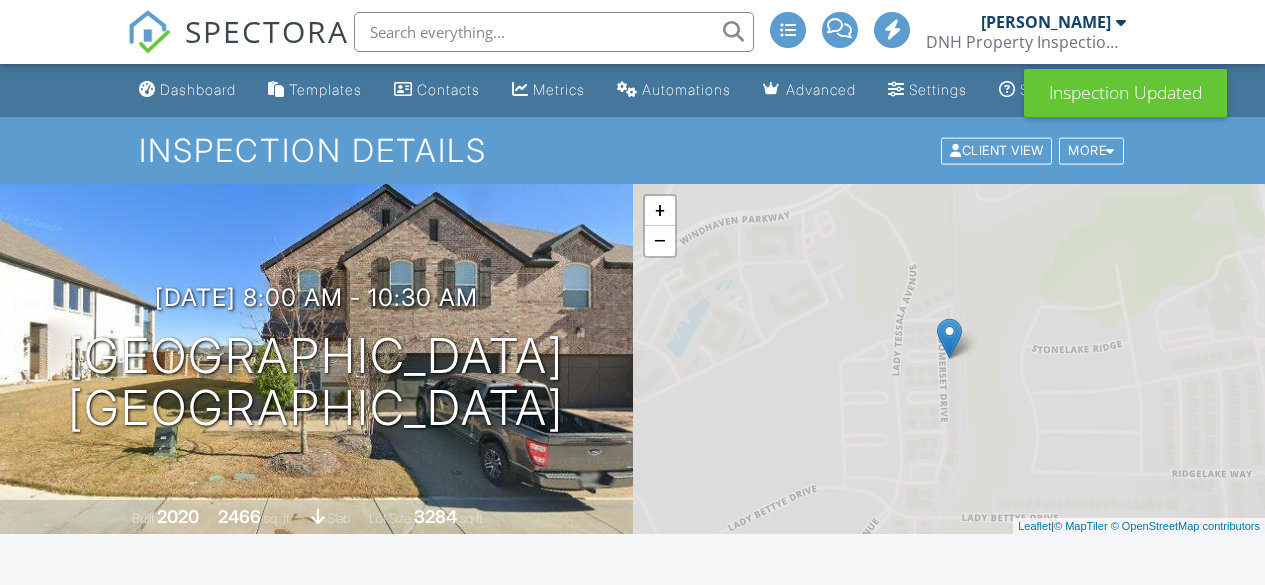scroll, scrollTop: 0, scrollLeft: 0, axis: both 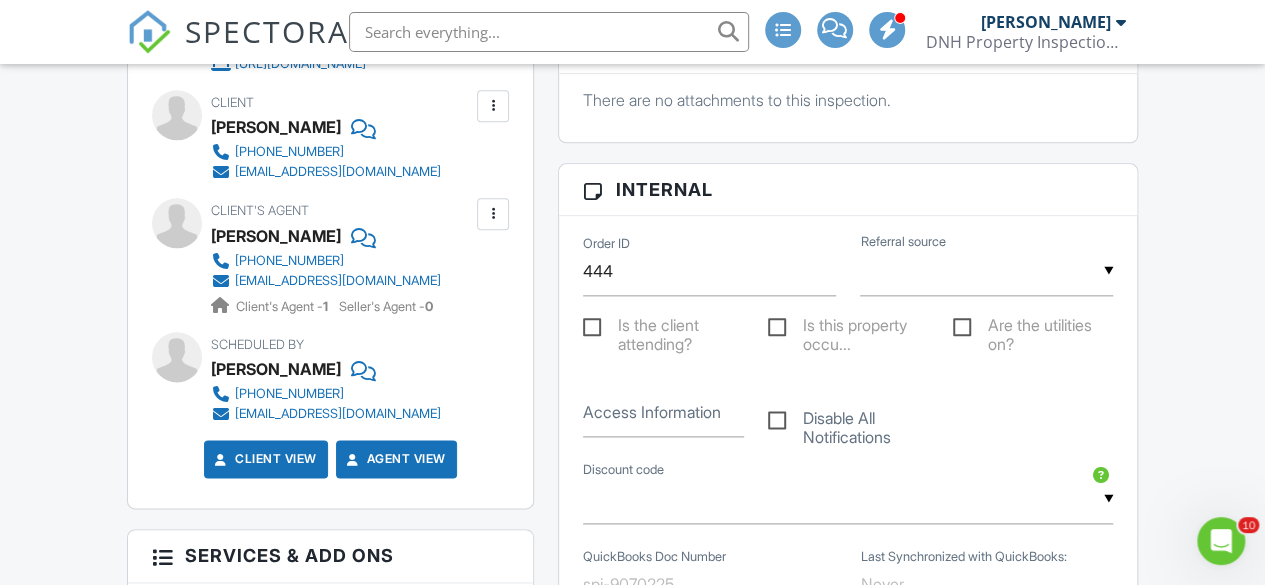 click at bounding box center [493, 106] 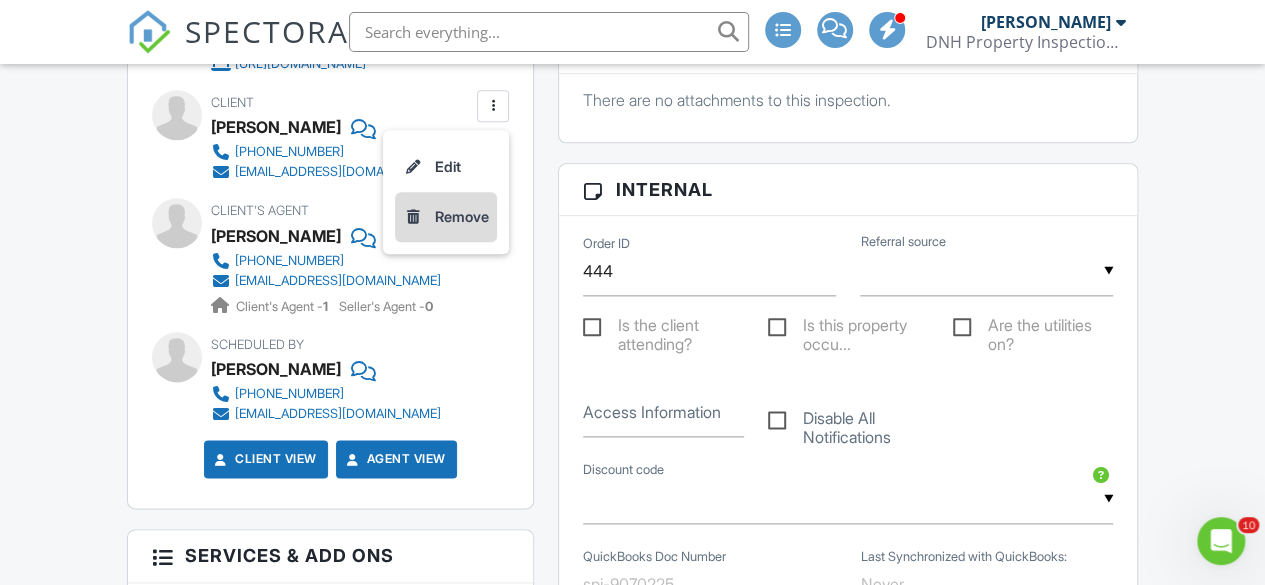 click on "Remove" at bounding box center [462, 217] 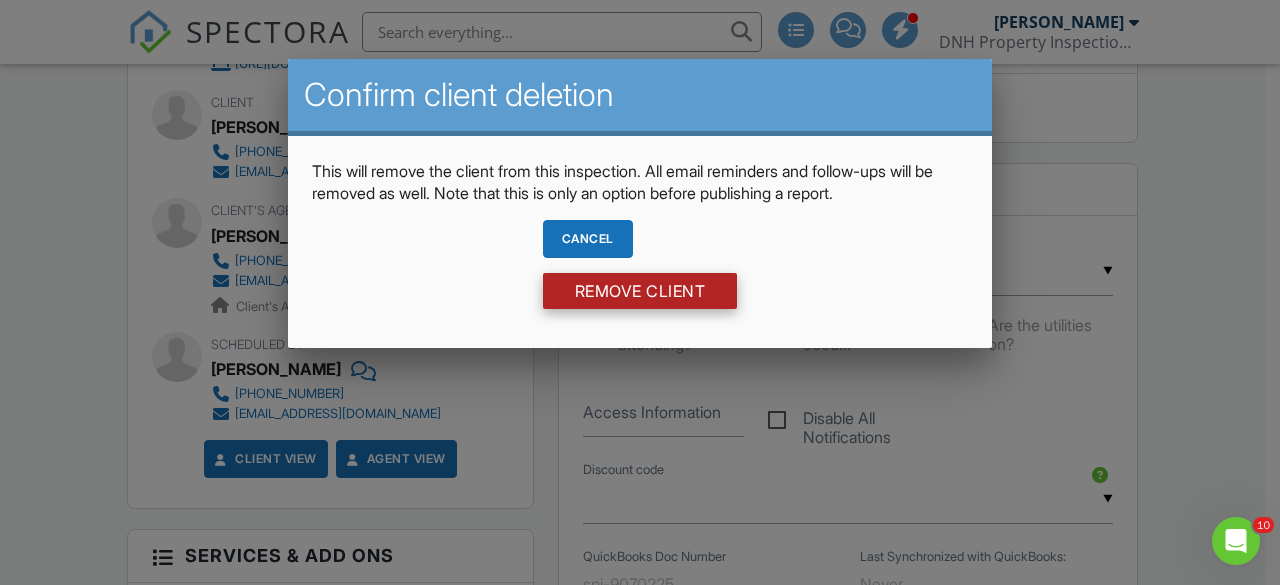 click on "Remove Client" at bounding box center (640, 291) 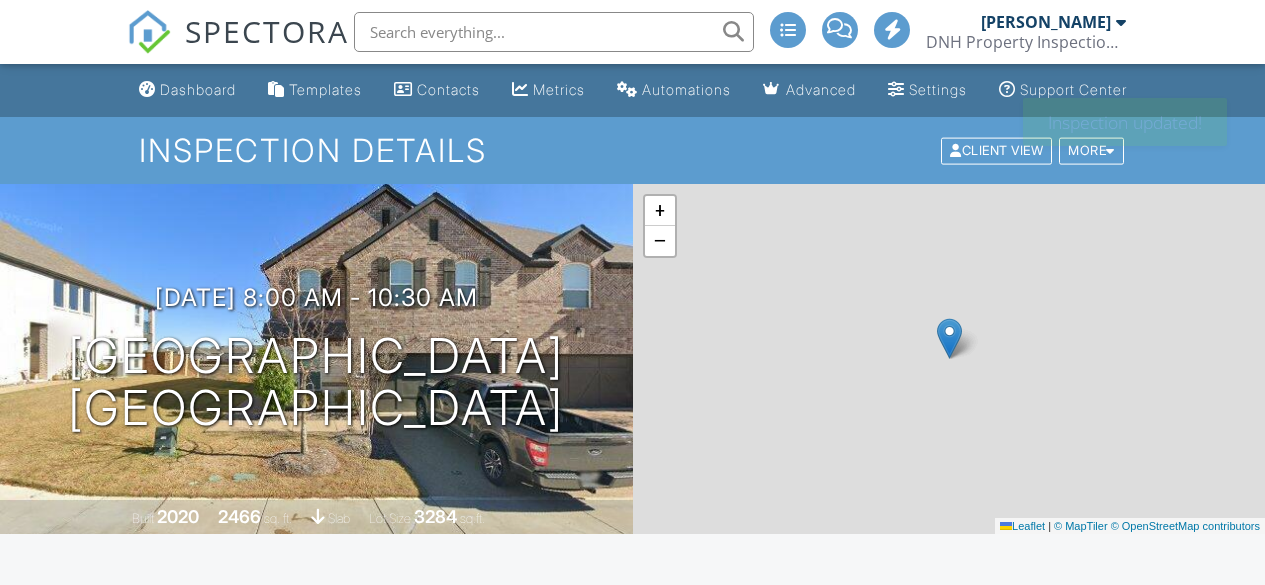 scroll, scrollTop: 0, scrollLeft: 0, axis: both 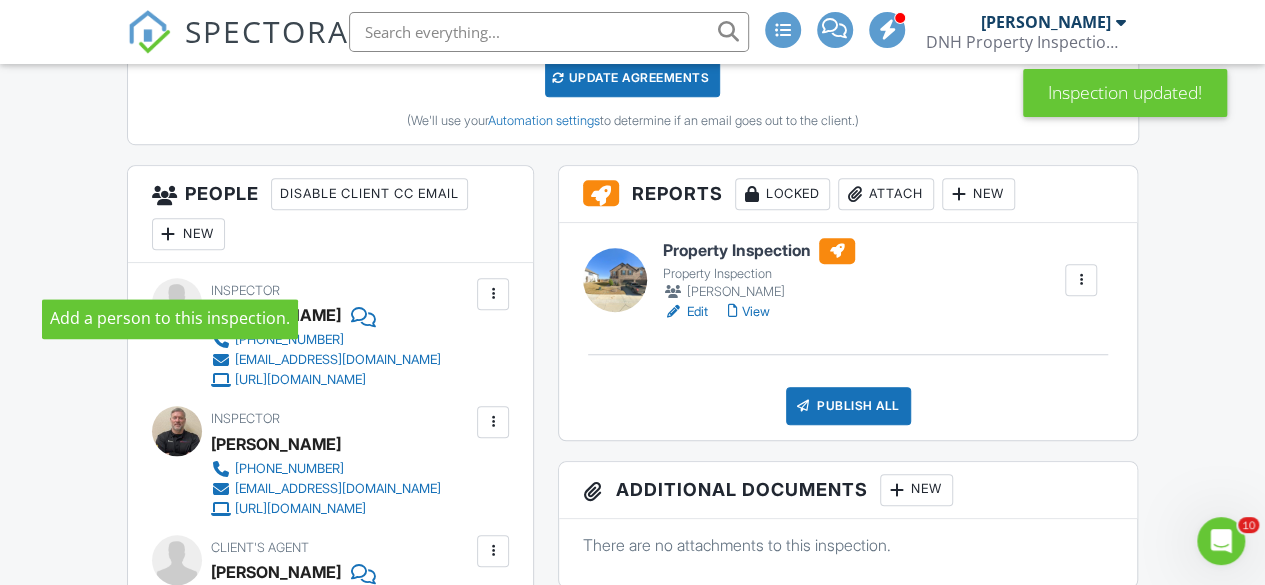 click at bounding box center [169, 234] 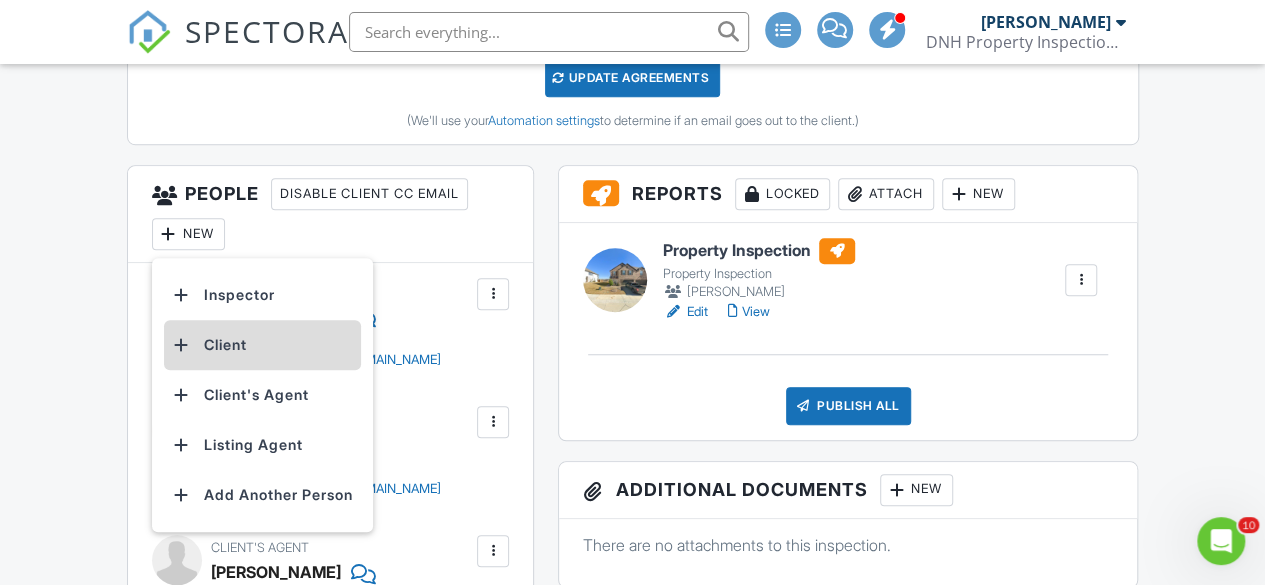 click on "Client" at bounding box center (262, 345) 